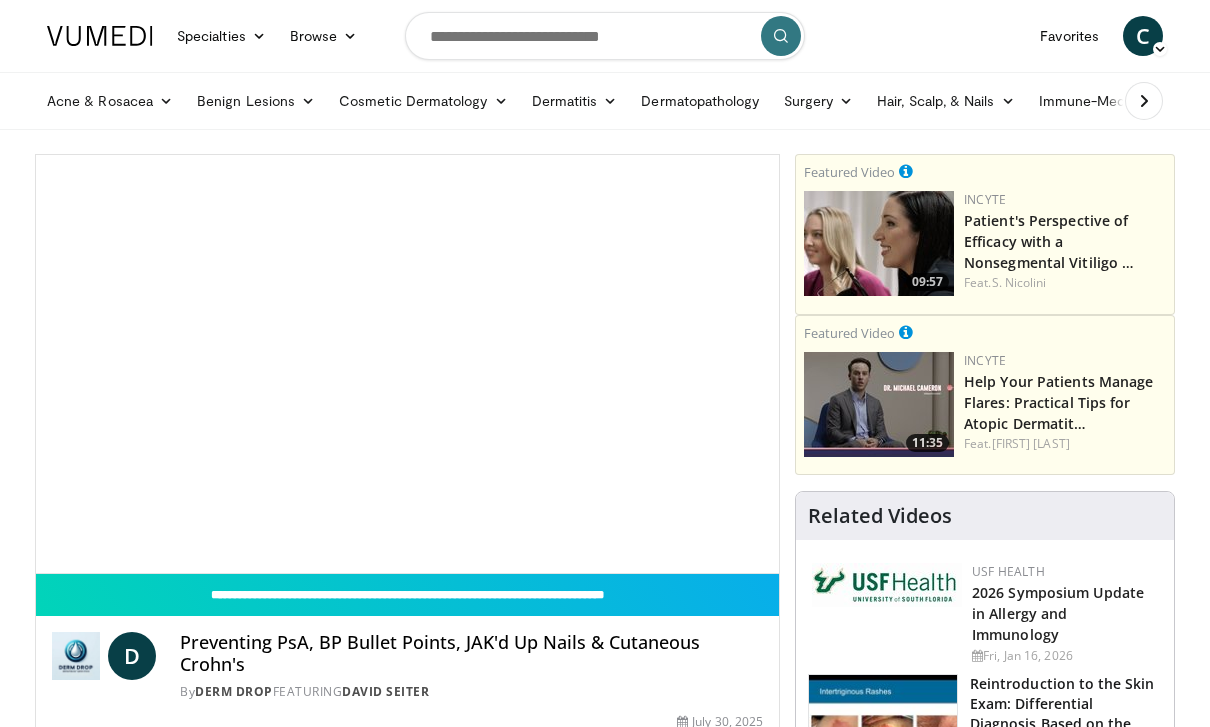 scroll, scrollTop: 0, scrollLeft: 0, axis: both 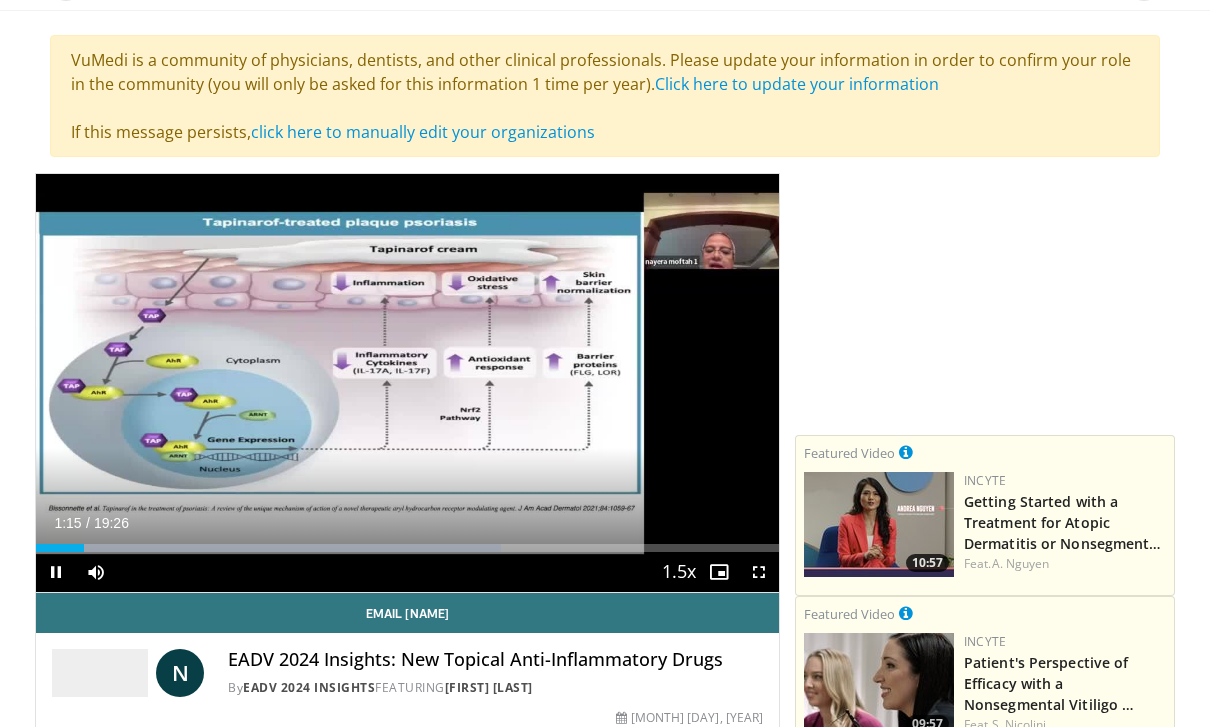 click on "10 seconds
Tap to unmute" at bounding box center (407, 383) 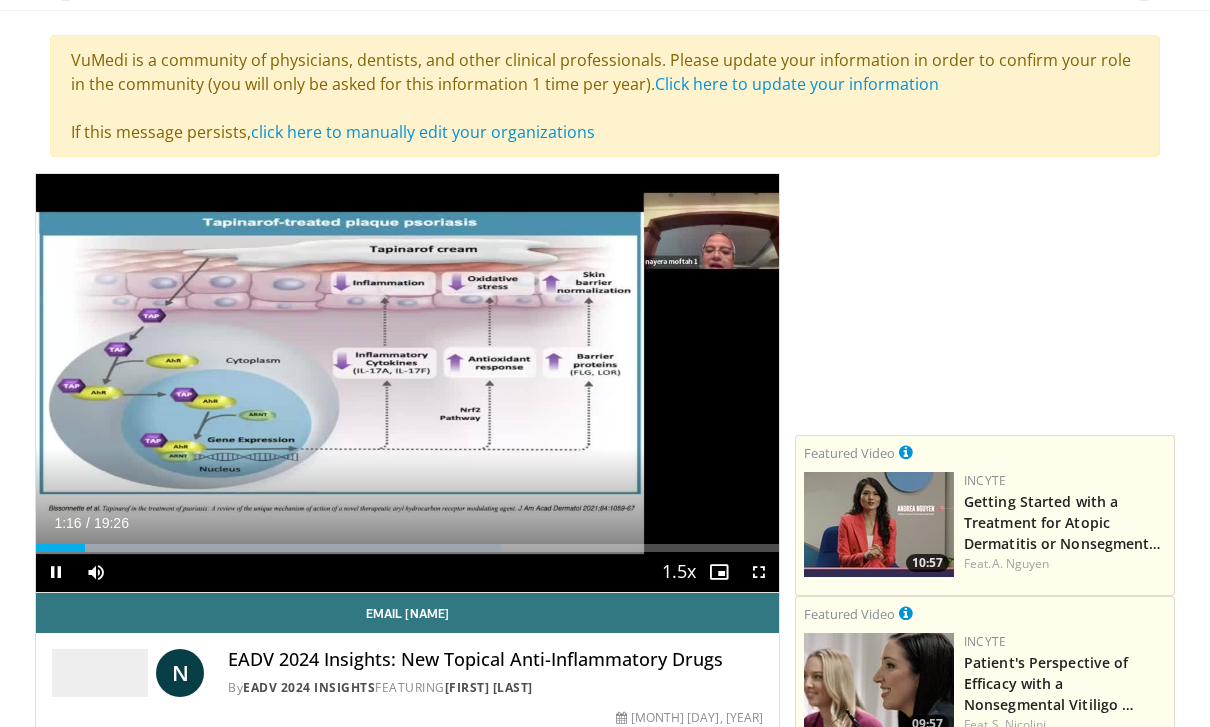 click on "10 seconds
Tap to unmute" at bounding box center (407, 383) 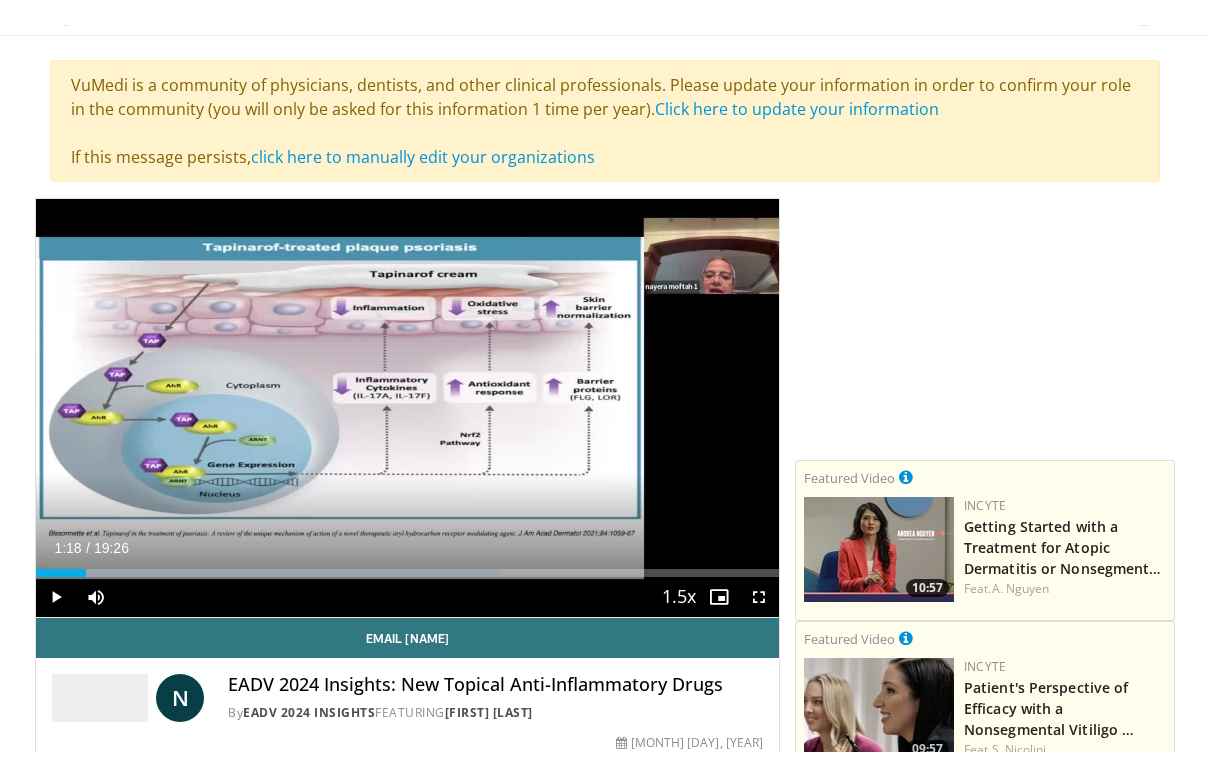 scroll, scrollTop: 24, scrollLeft: 0, axis: vertical 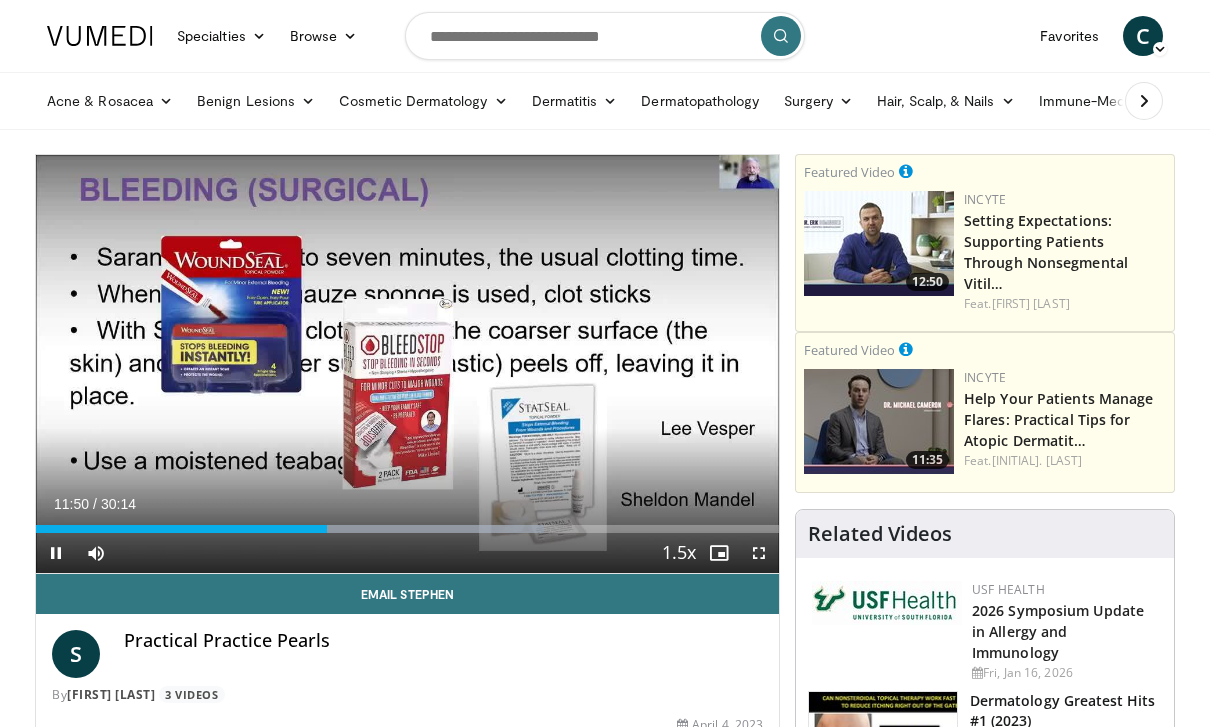 click at bounding box center [205, 364] 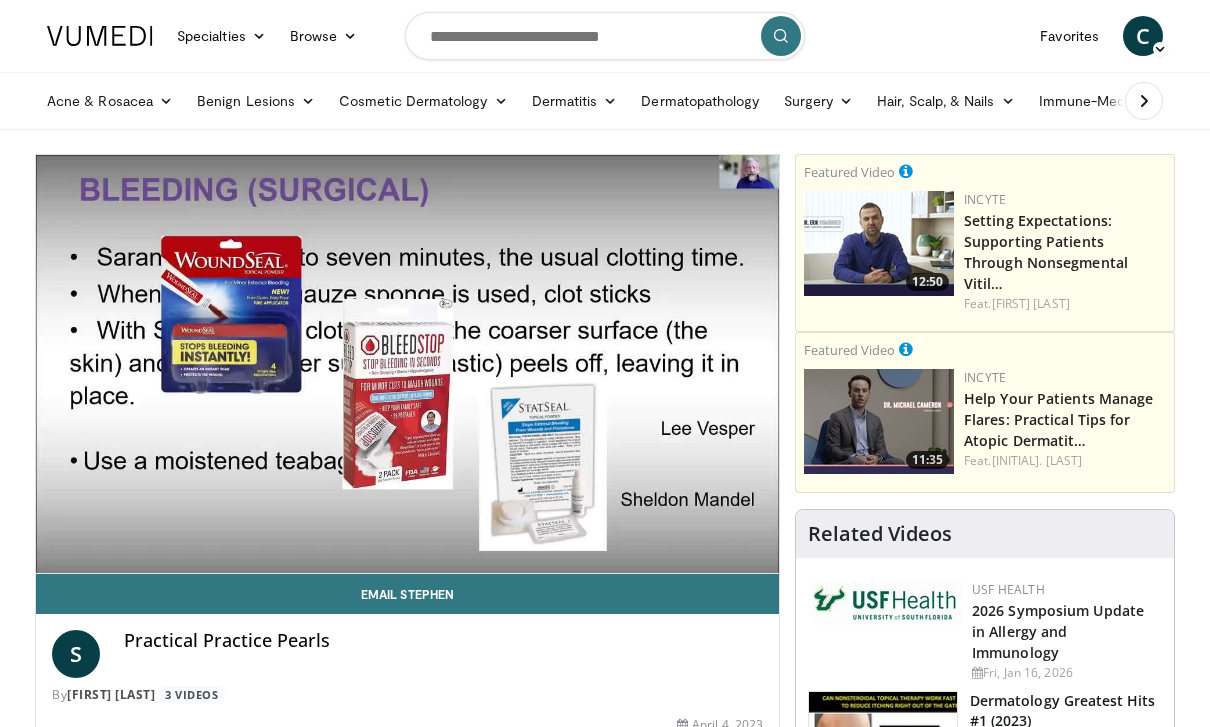 click on "10 seconds
Tap to unmute" at bounding box center (407, 364) 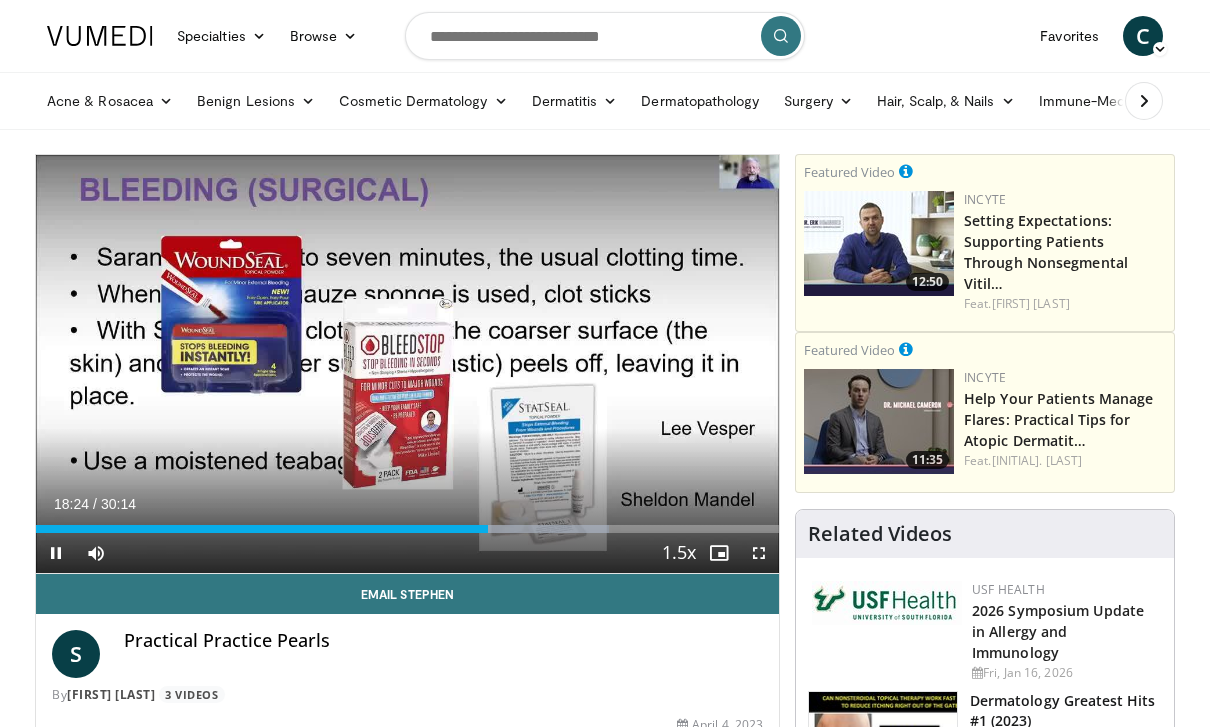 click on "10 seconds
Tap to unmute" at bounding box center (407, 364) 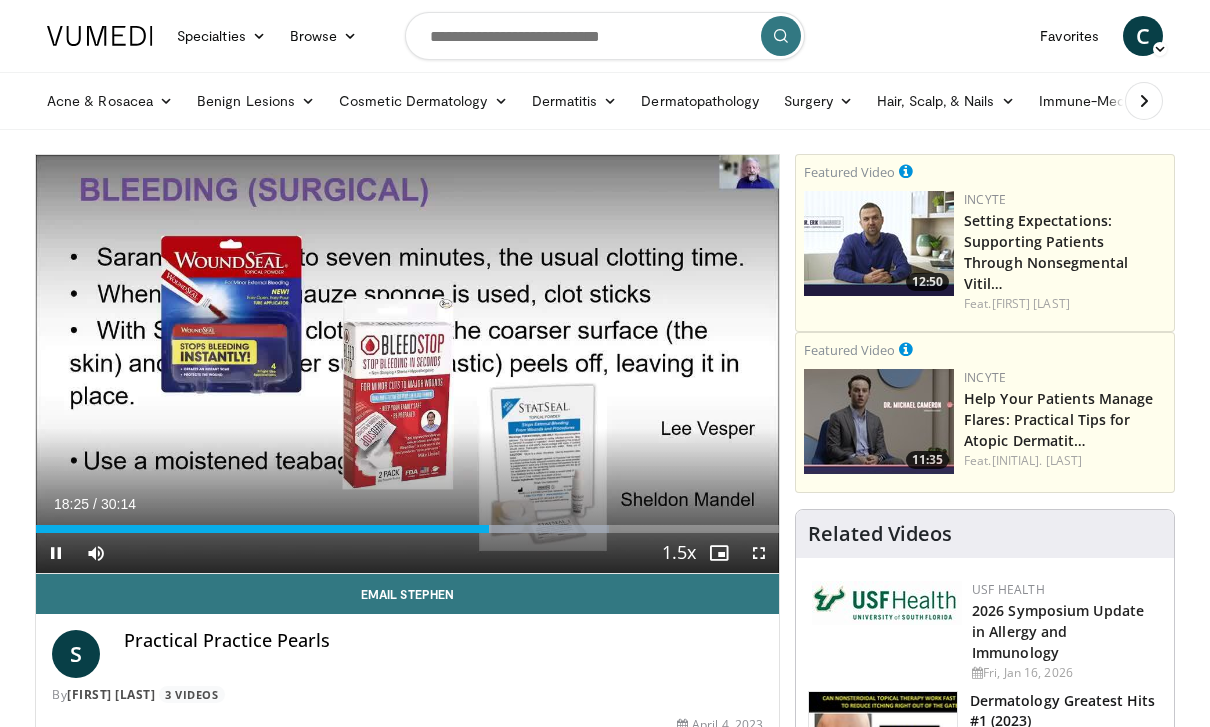 click on "10 seconds
Tap to unmute" at bounding box center [407, 364] 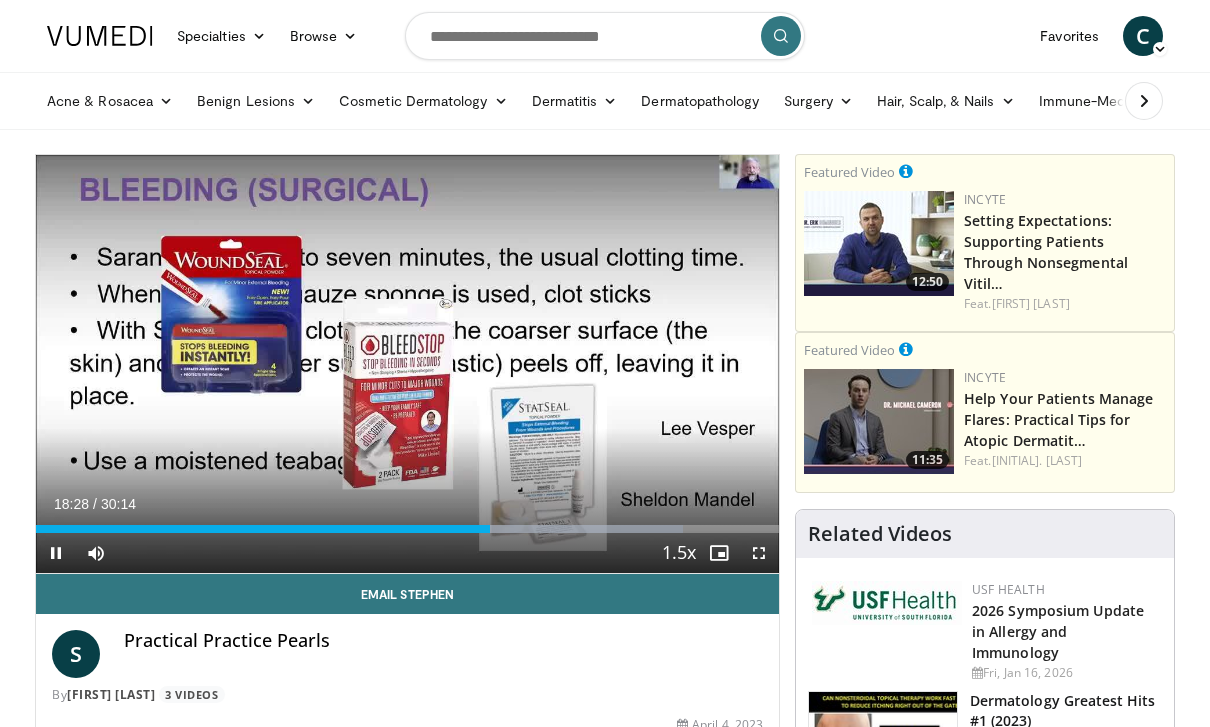 click on "10 seconds
Tap to unmute" at bounding box center (407, 364) 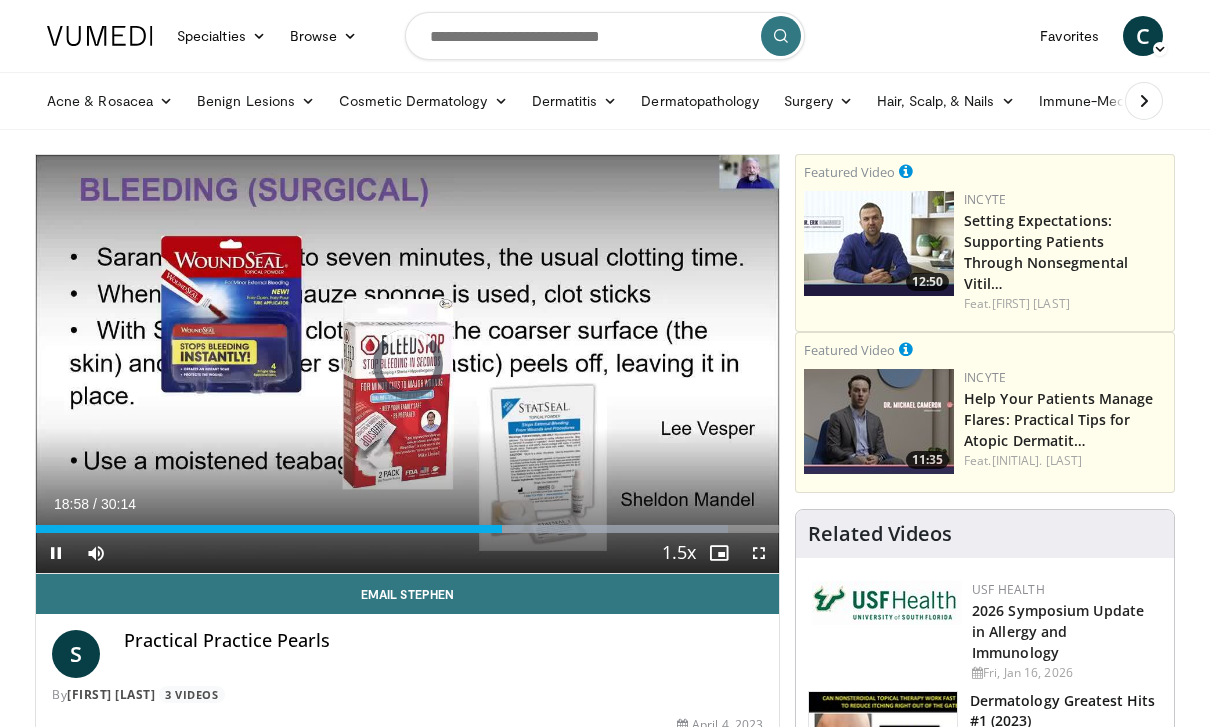 click on "Loaded :  93.12%" at bounding box center (407, 523) 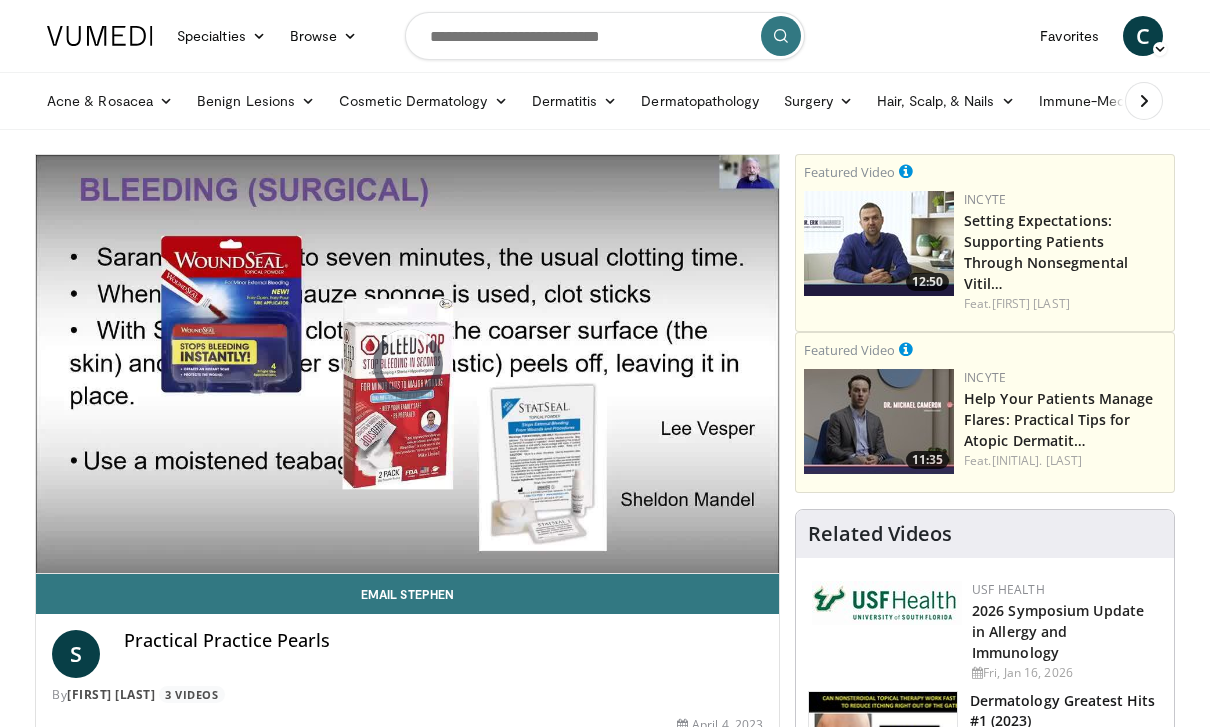 click on "10 seconds
Tap to unmute" at bounding box center [407, 364] 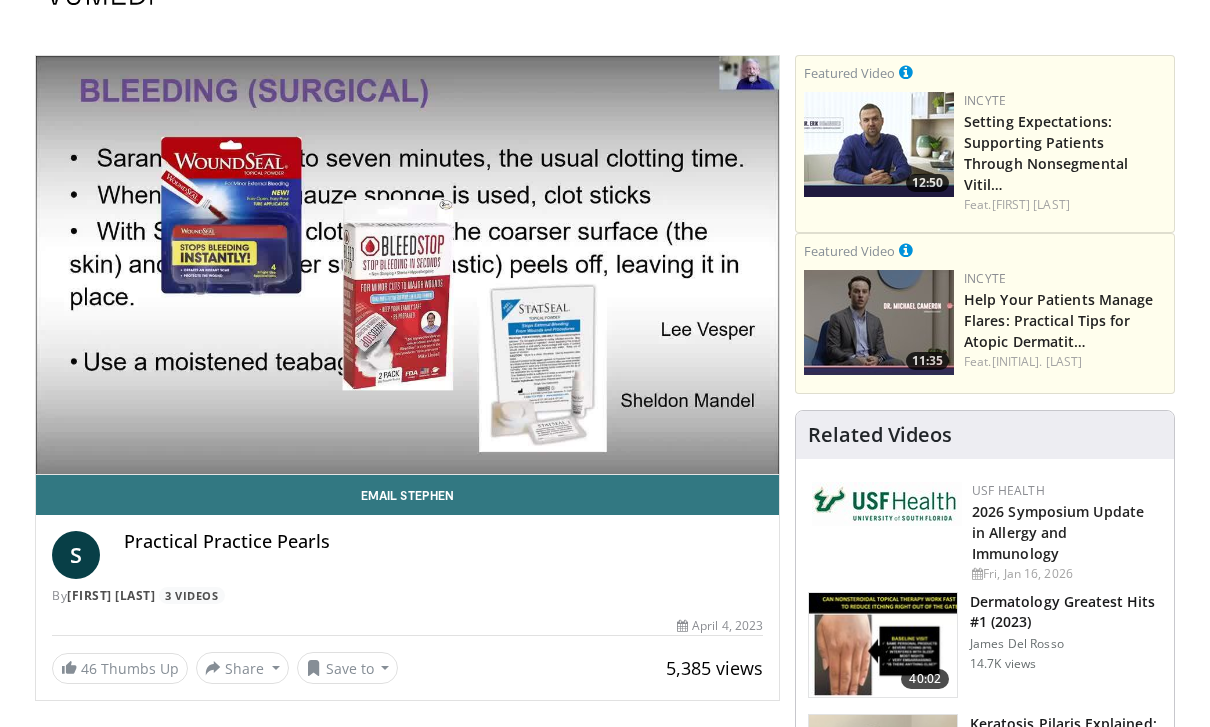 scroll, scrollTop: 0, scrollLeft: 0, axis: both 